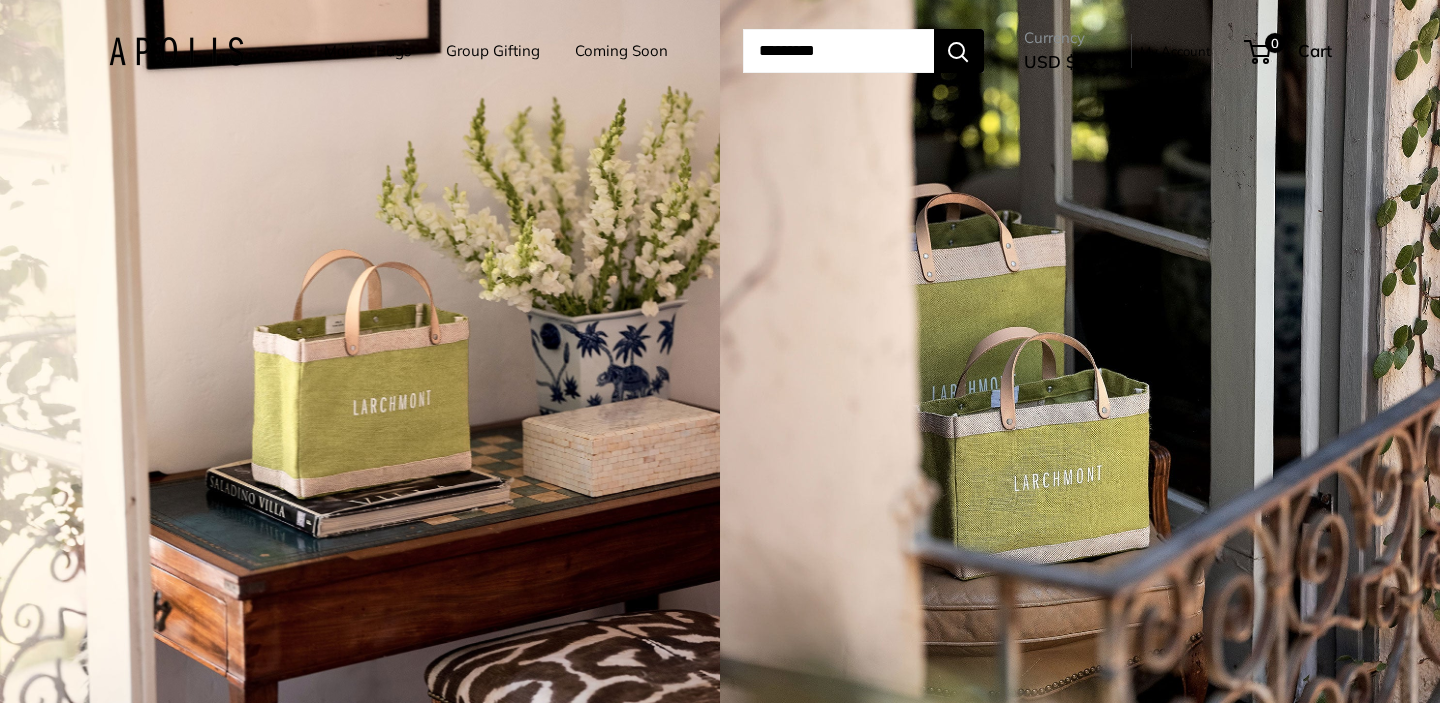 scroll, scrollTop: 0, scrollLeft: 0, axis: both 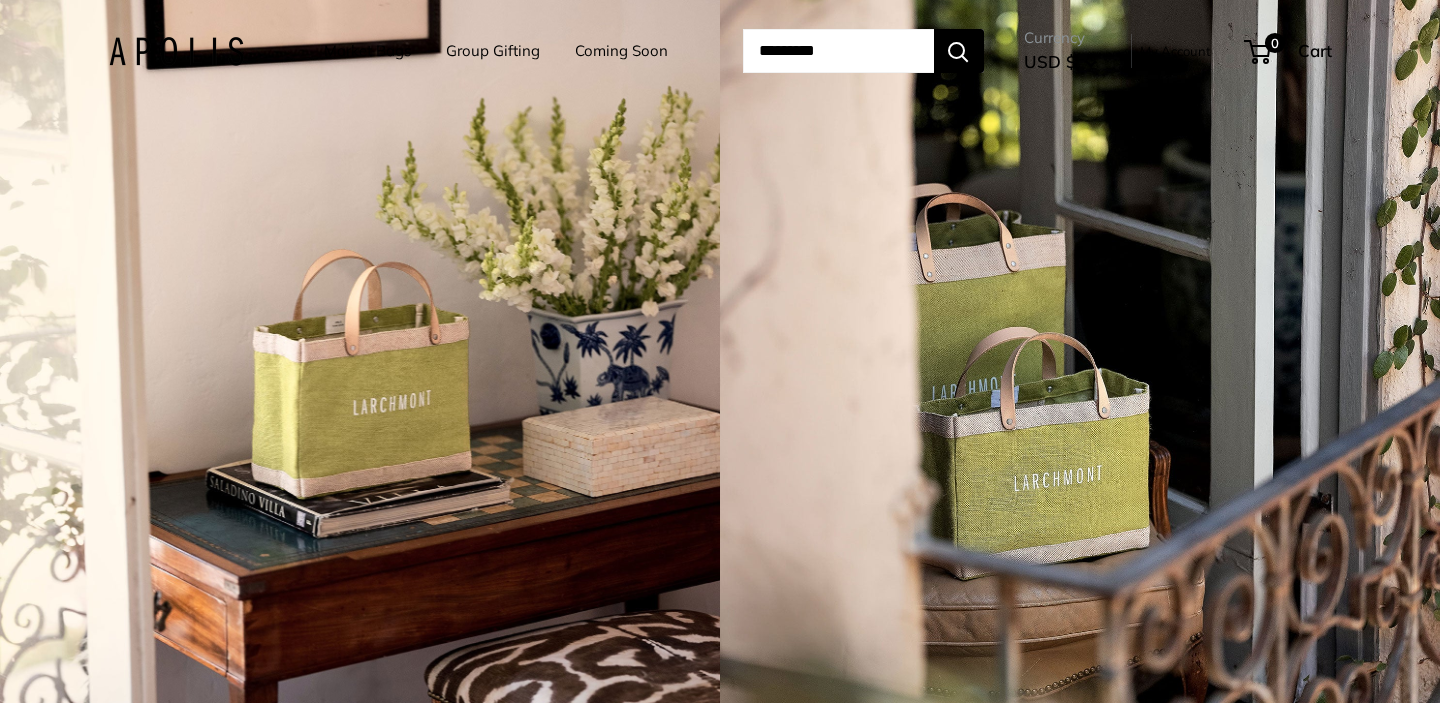 click on "Market Bags" at bounding box center (367, 51) 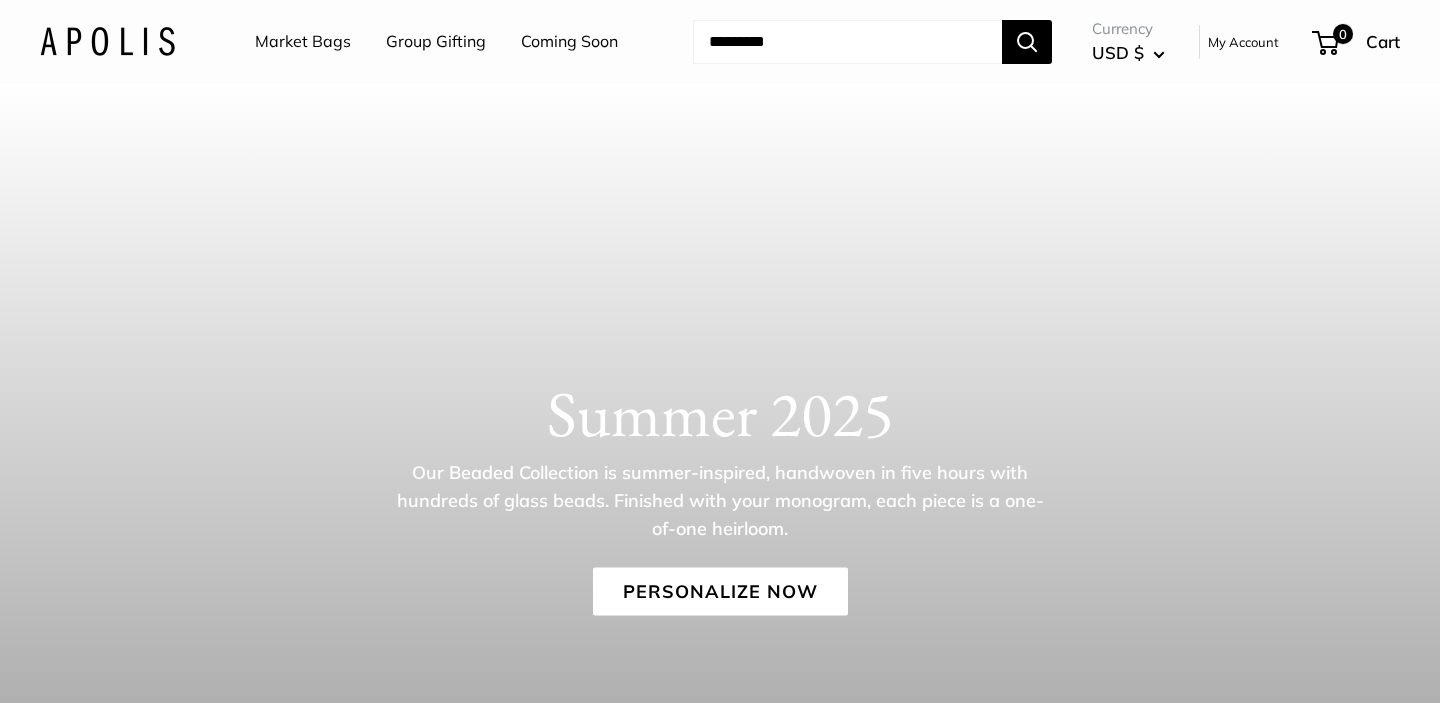 scroll, scrollTop: 0, scrollLeft: 0, axis: both 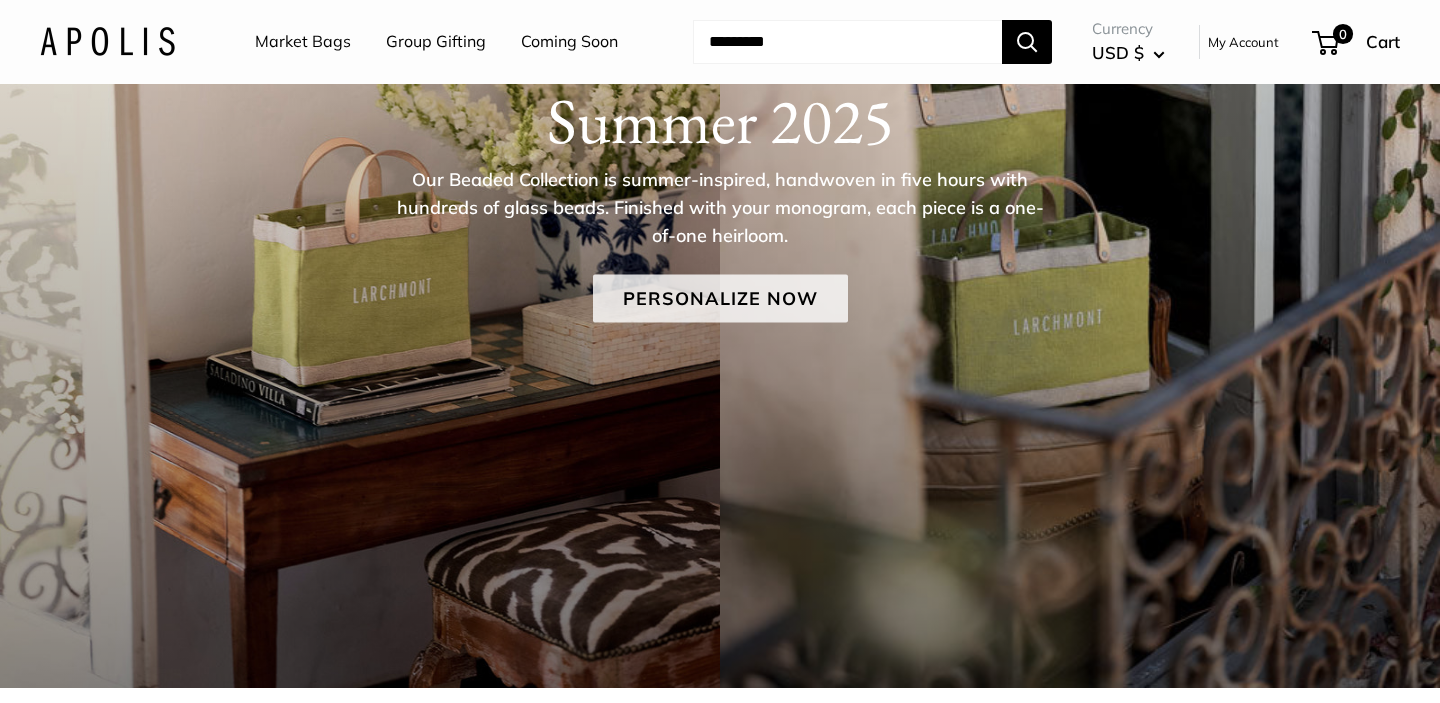 click on "Personalize Now" at bounding box center (720, 298) 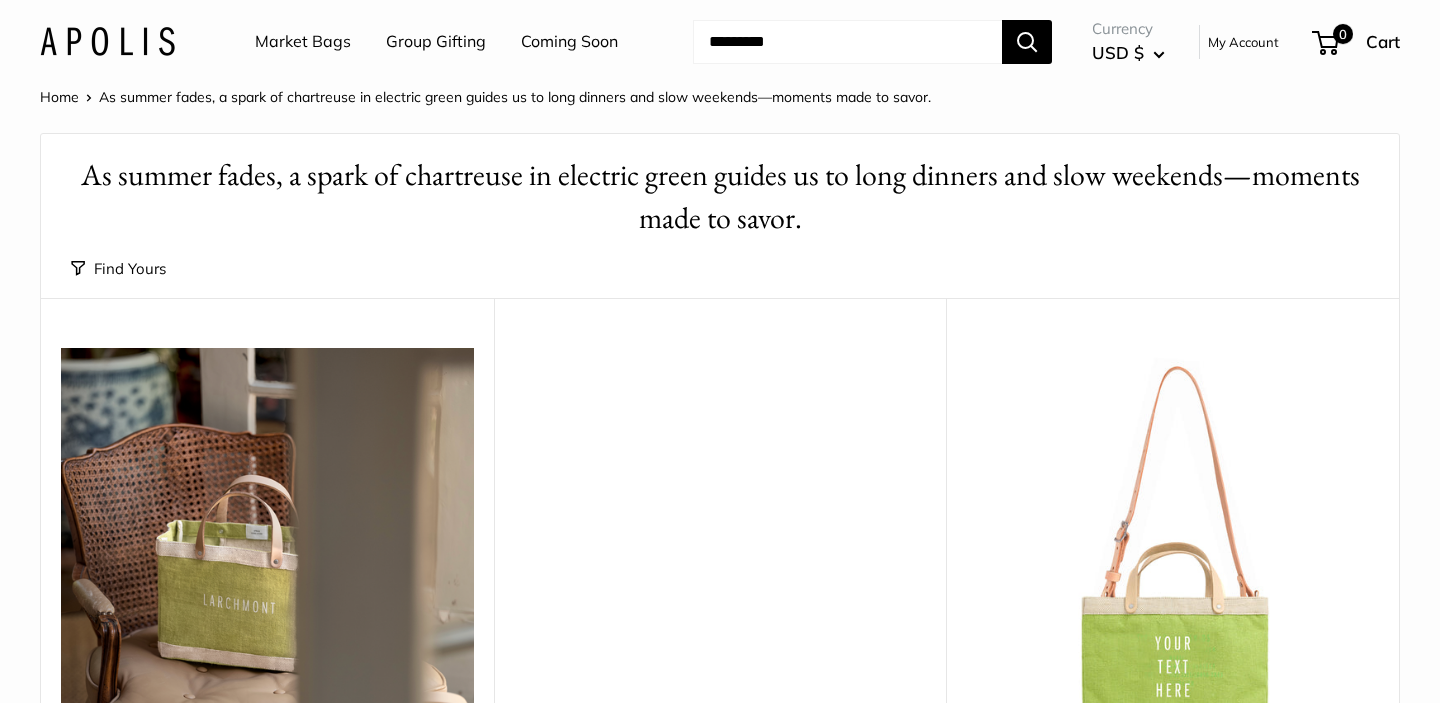 scroll, scrollTop: 0, scrollLeft: 0, axis: both 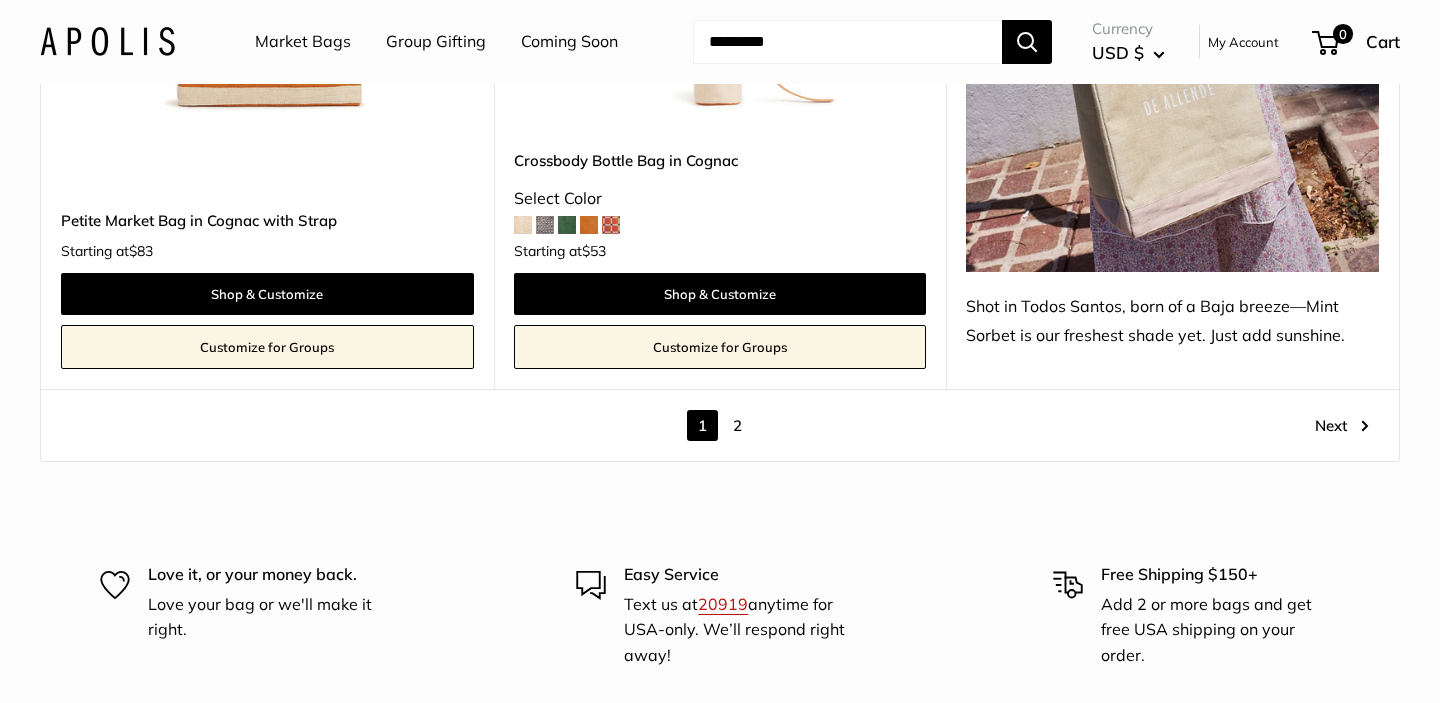 click on "2" at bounding box center (737, 425) 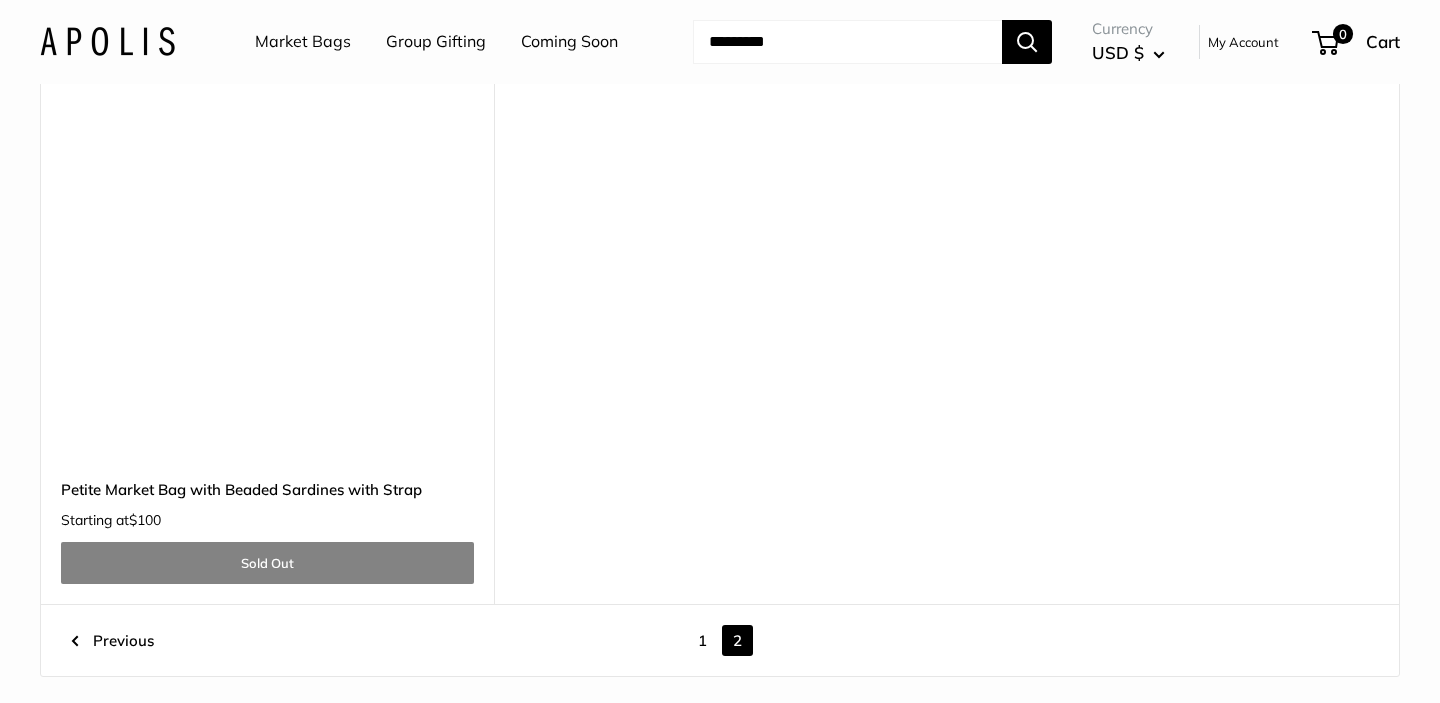 scroll, scrollTop: 4057, scrollLeft: 0, axis: vertical 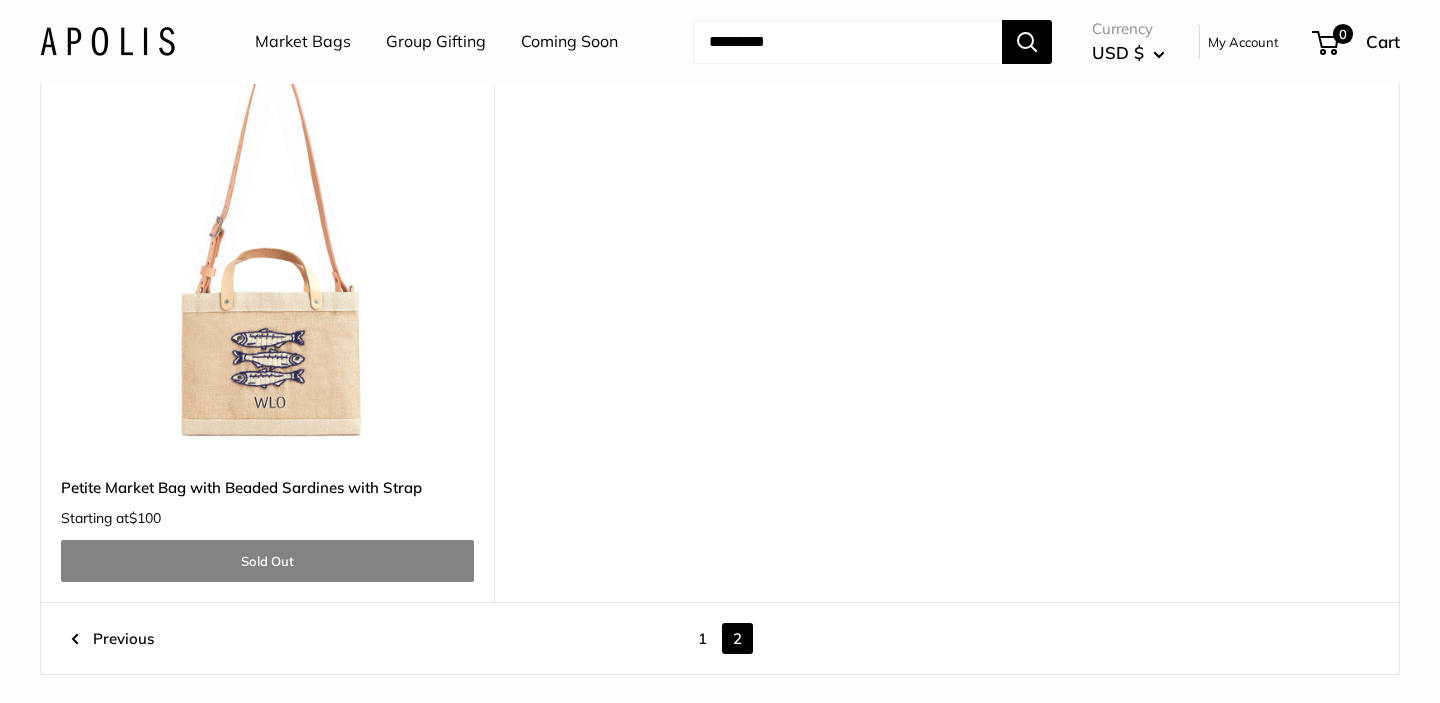 click on "1" at bounding box center (702, 638) 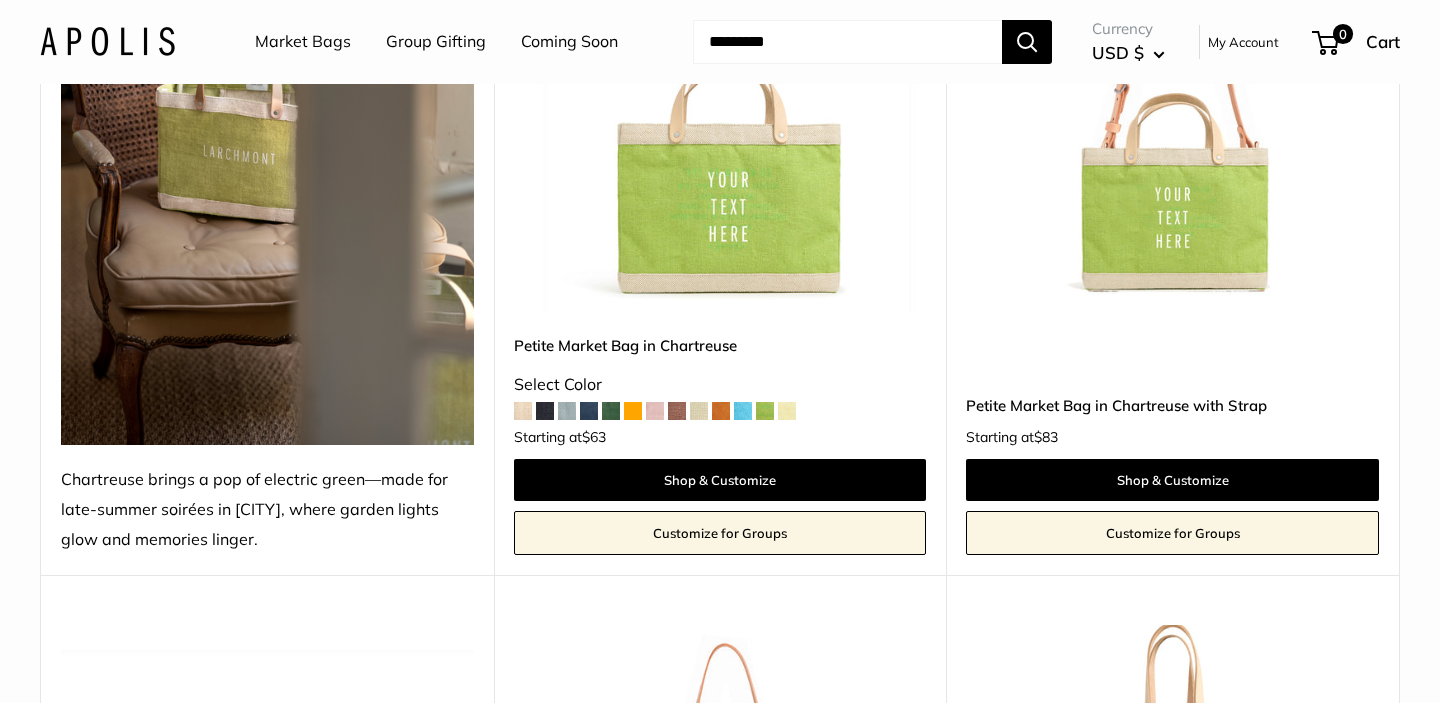 scroll, scrollTop: 437, scrollLeft: 0, axis: vertical 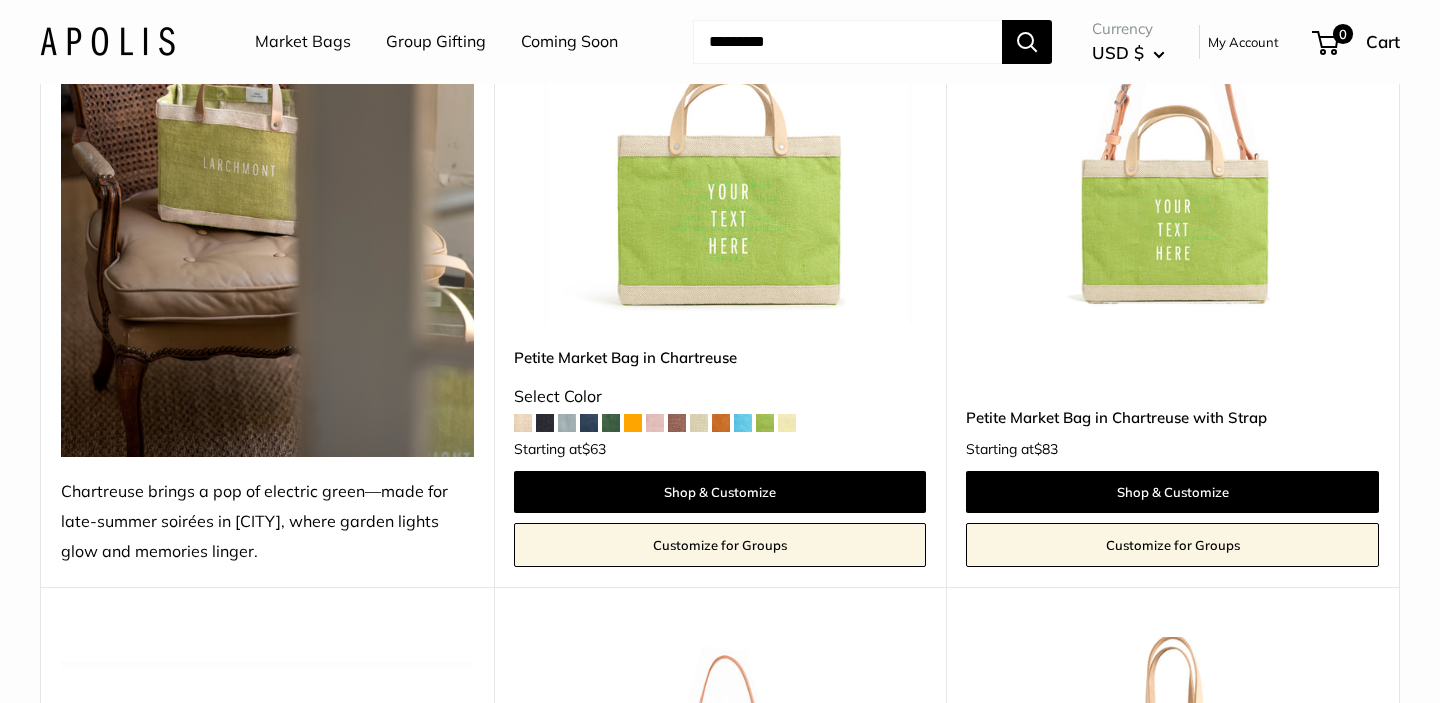 click at bounding box center (0, 0) 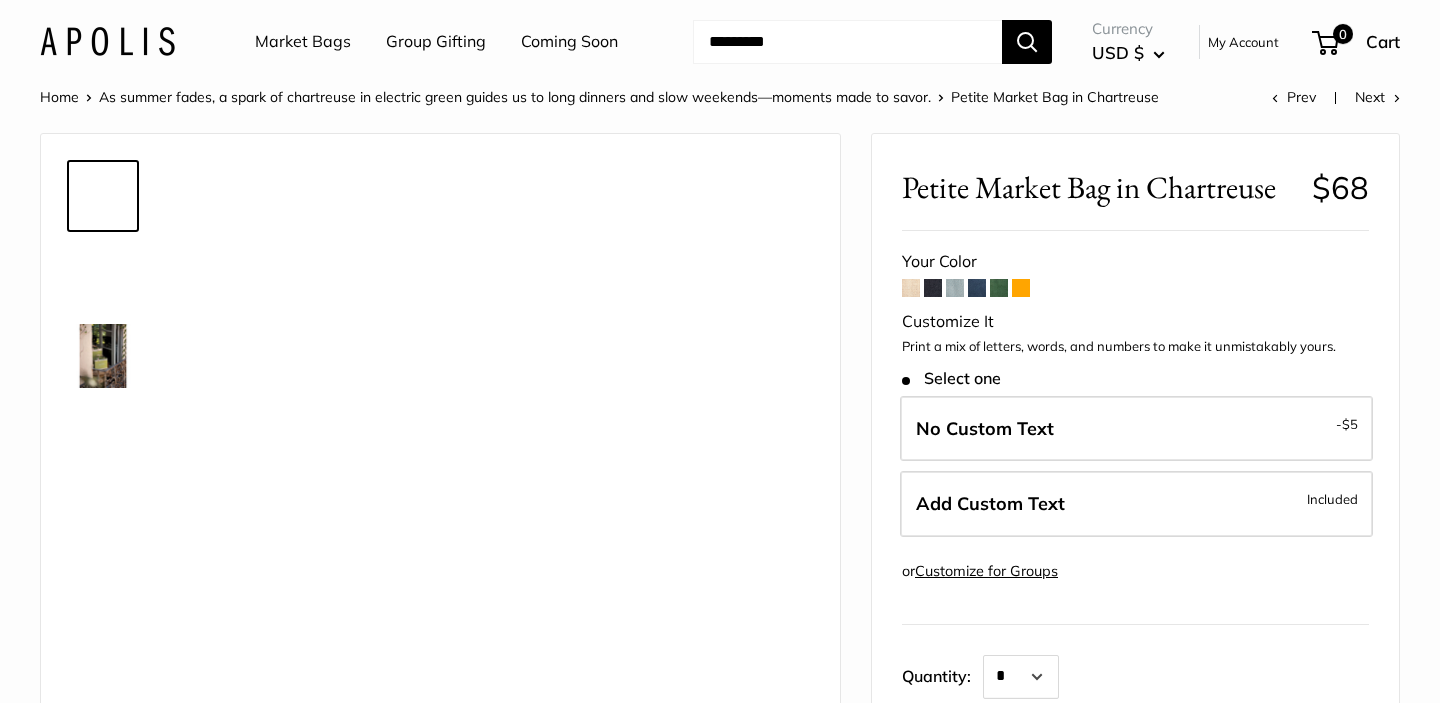 scroll, scrollTop: 0, scrollLeft: 0, axis: both 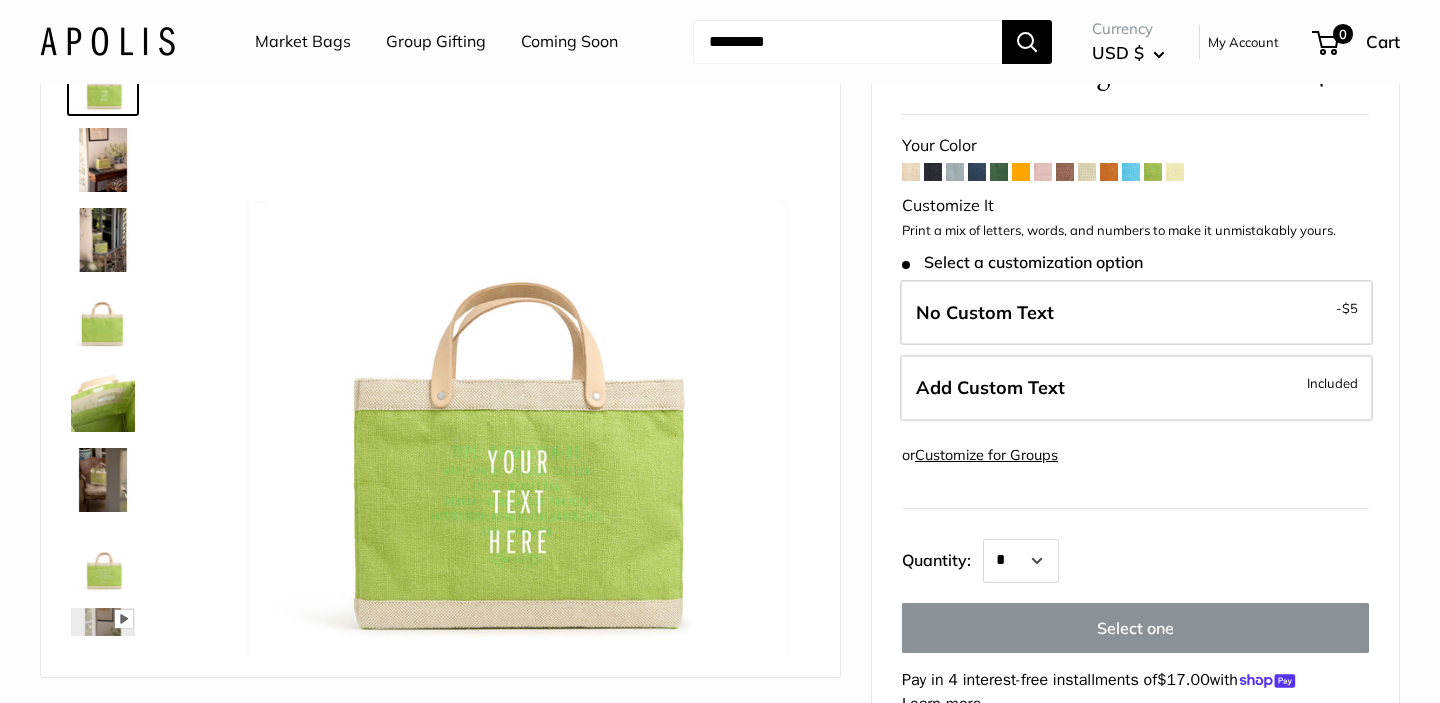 click at bounding box center [999, 172] 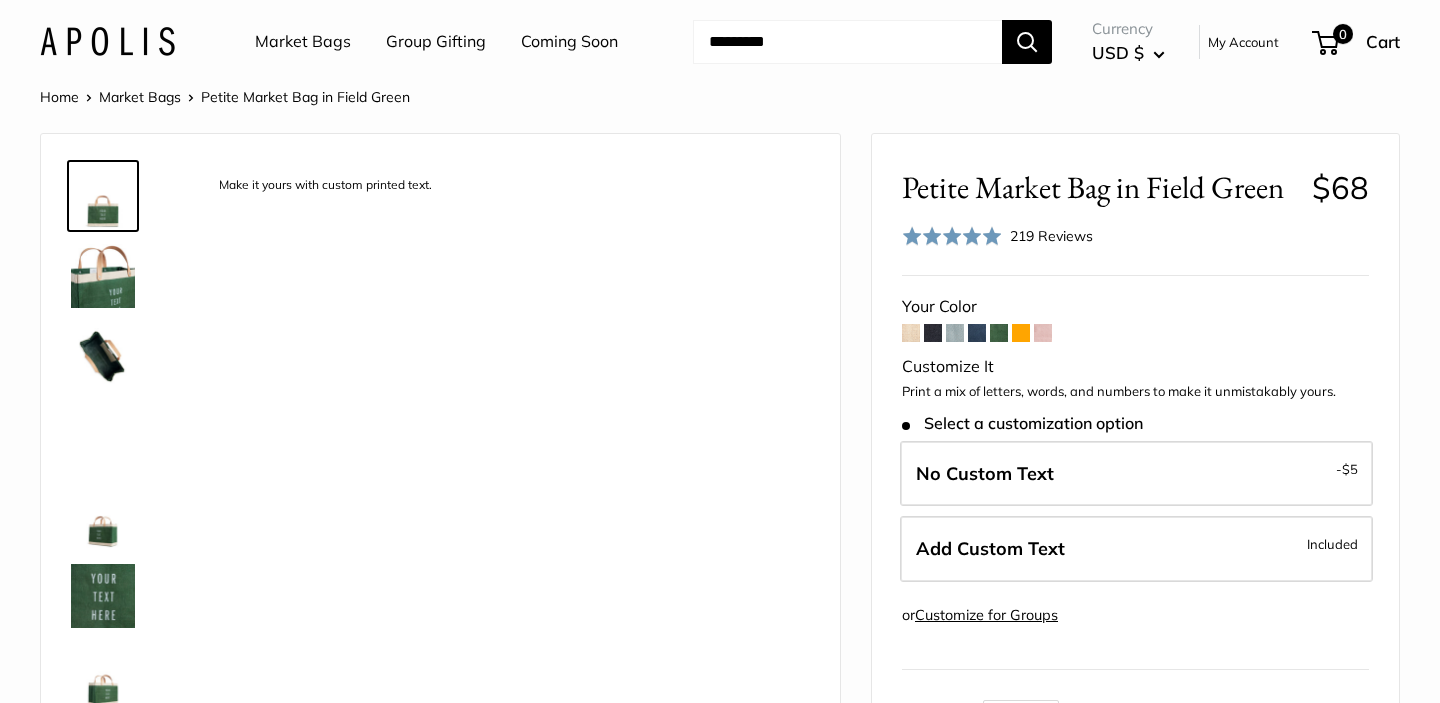 scroll, scrollTop: 0, scrollLeft: 0, axis: both 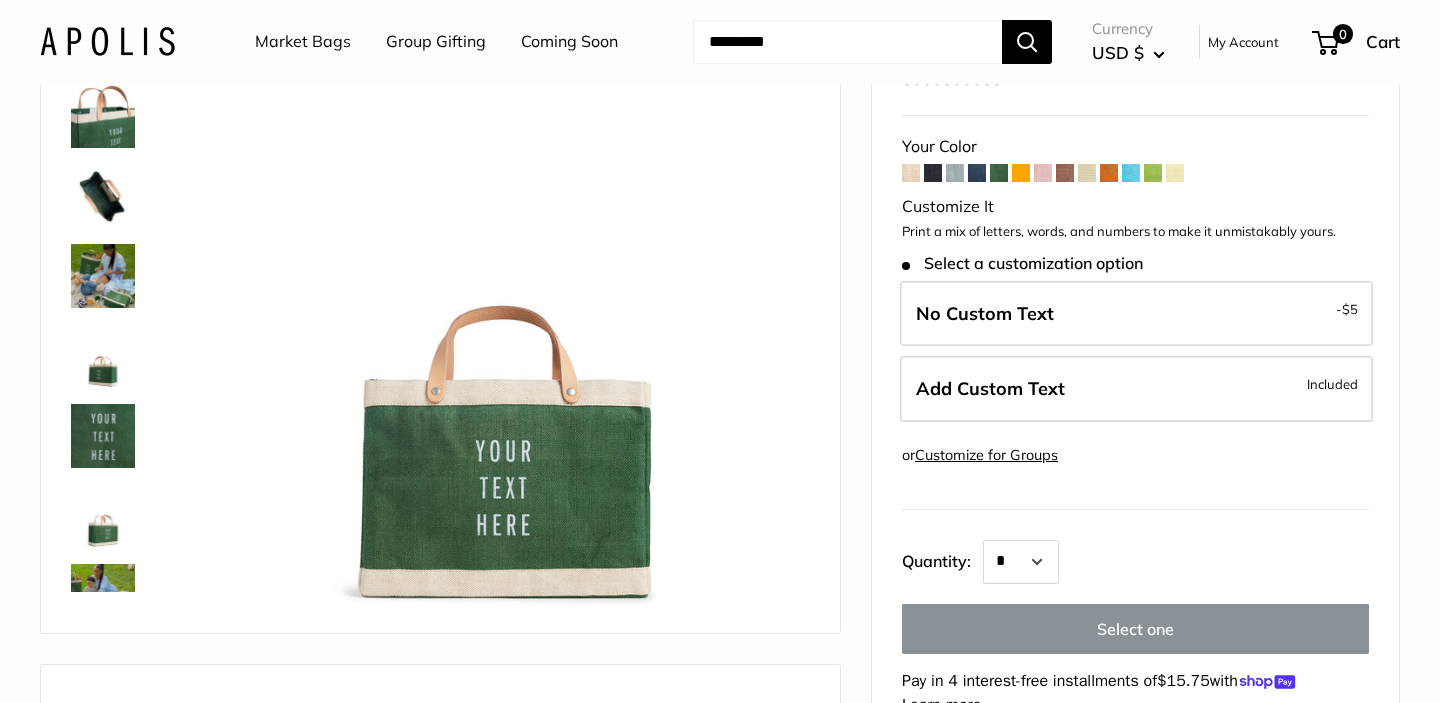 click at bounding box center (1131, 173) 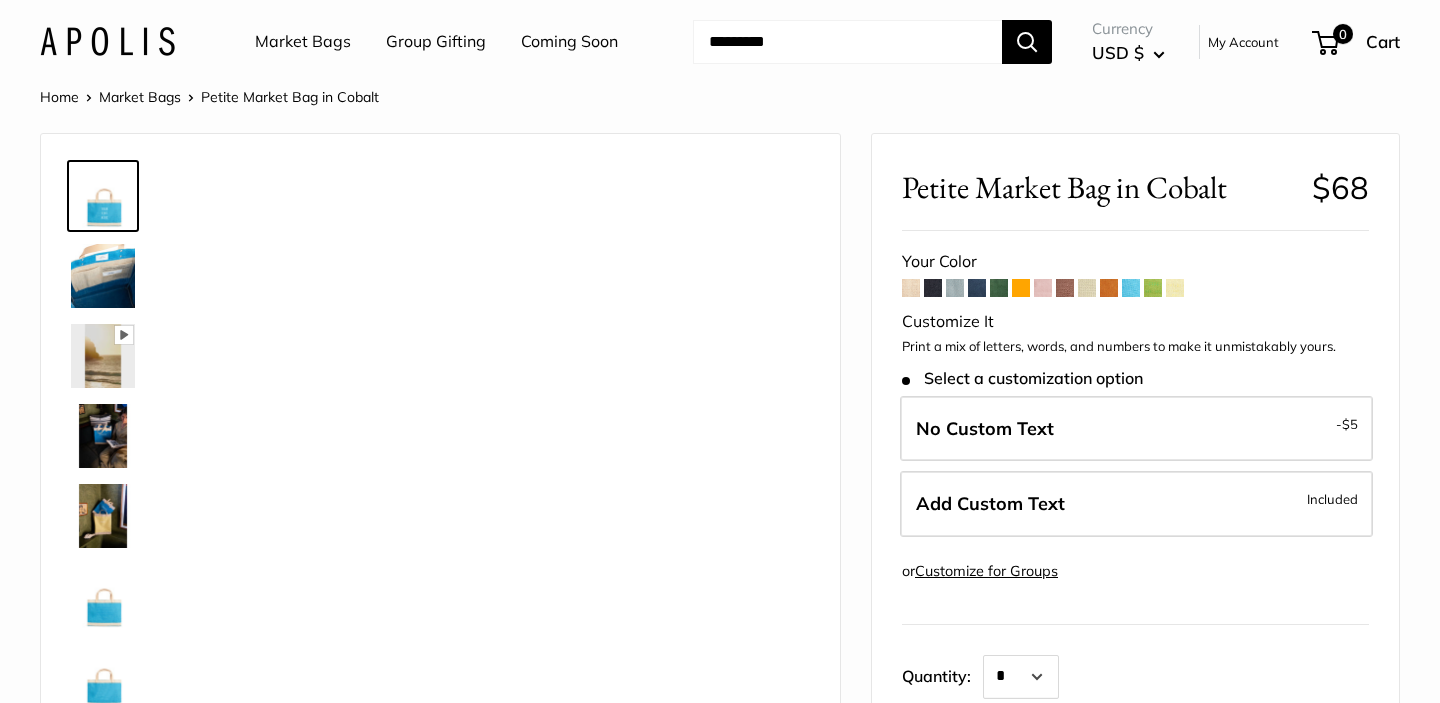scroll, scrollTop: 0, scrollLeft: 0, axis: both 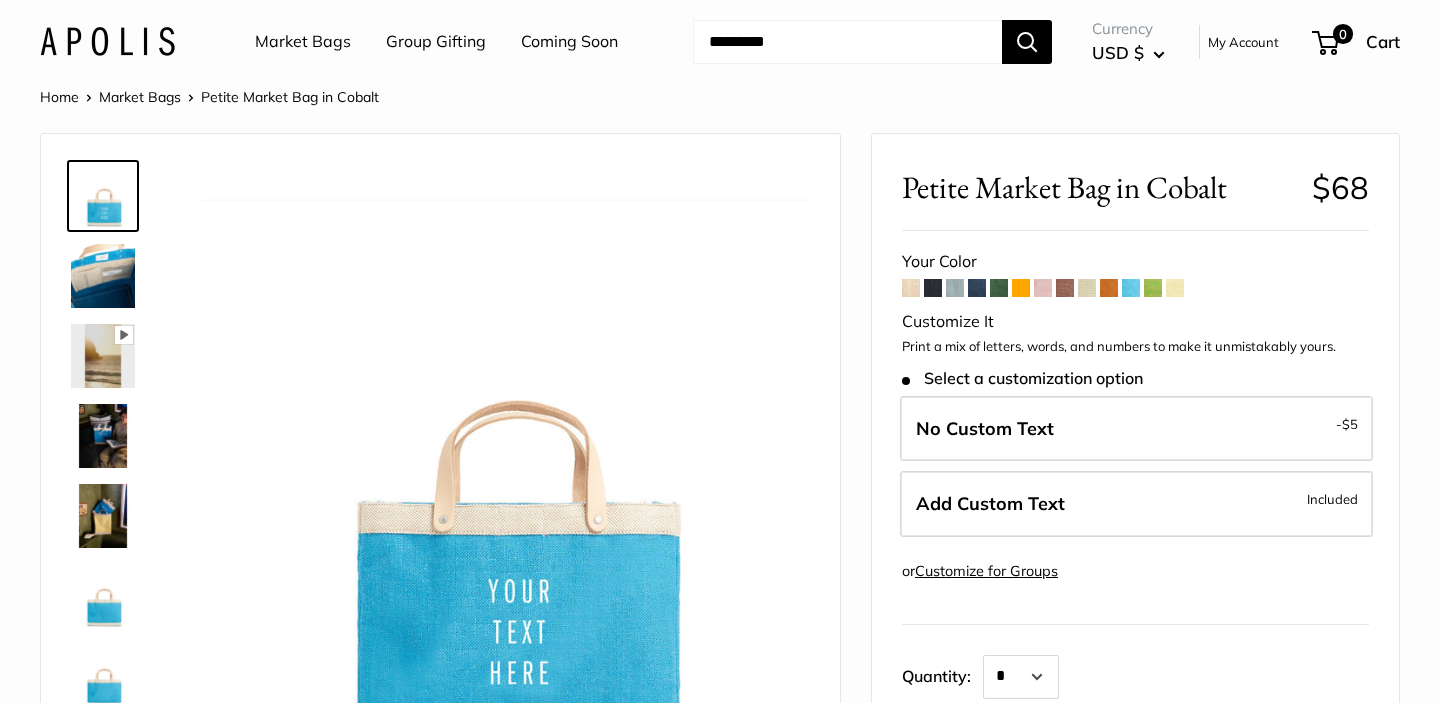 click at bounding box center [1021, 288] 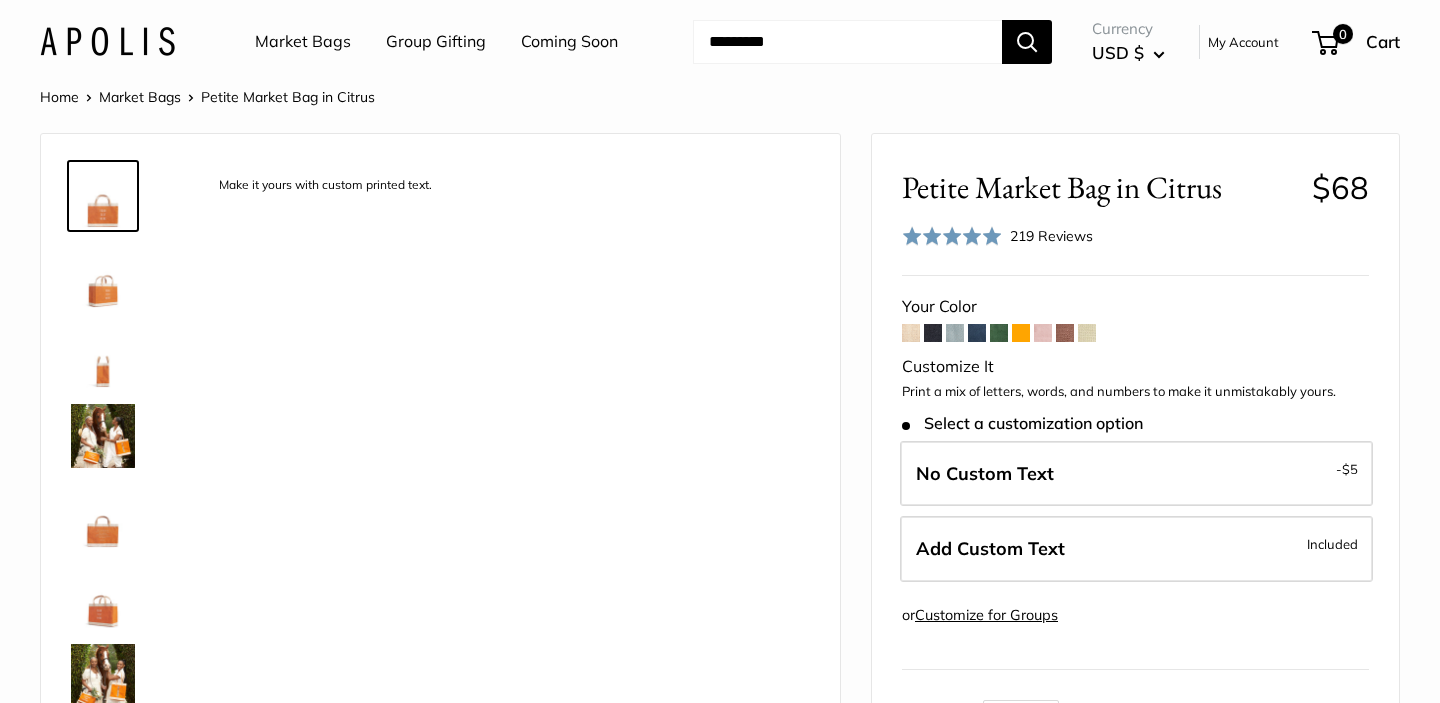 scroll, scrollTop: 0, scrollLeft: 0, axis: both 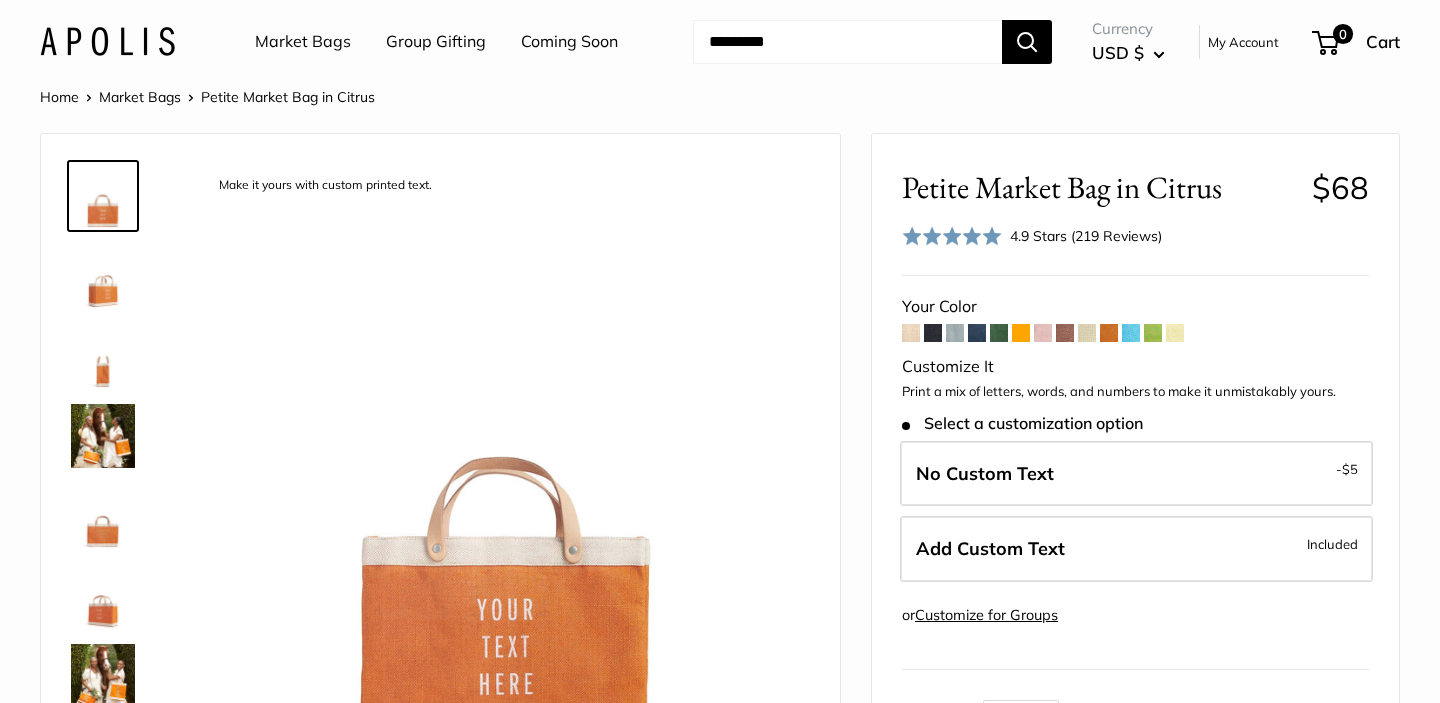 click at bounding box center (1043, 333) 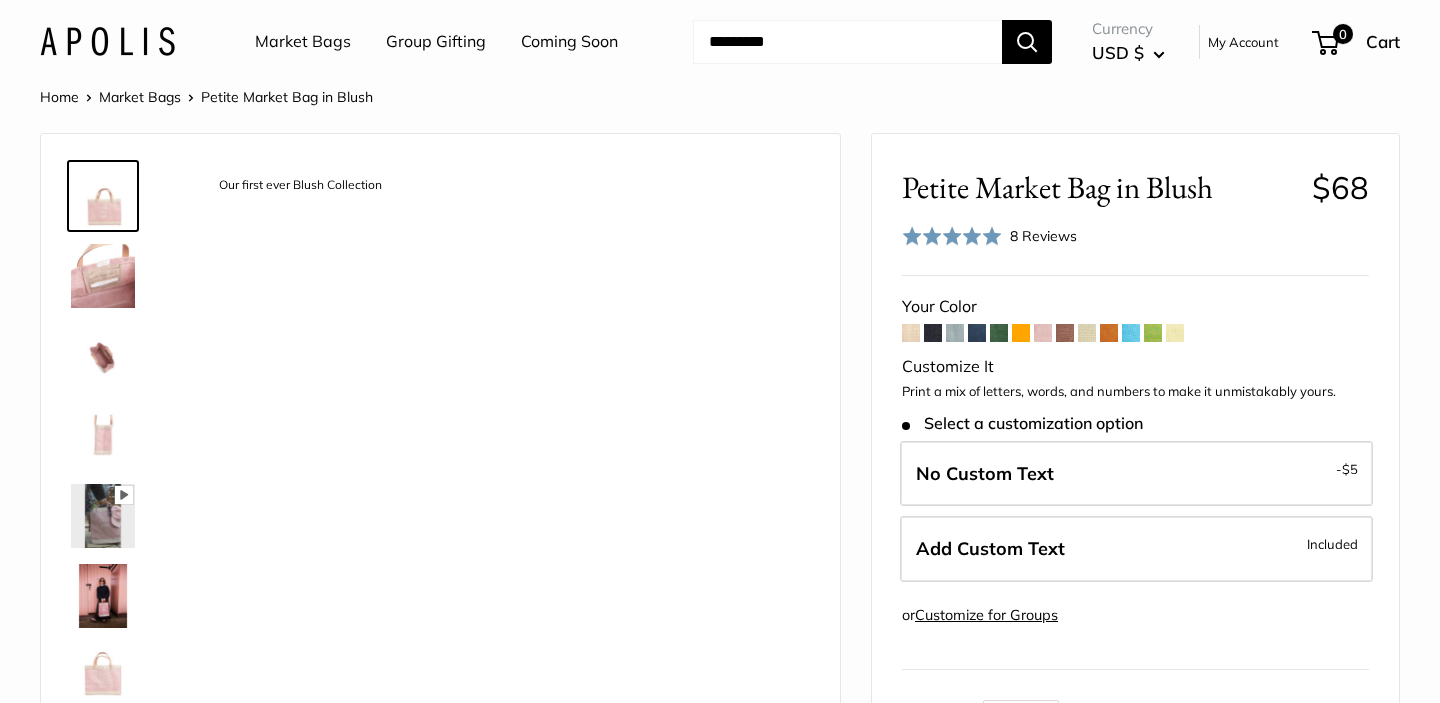 scroll, scrollTop: 0, scrollLeft: 0, axis: both 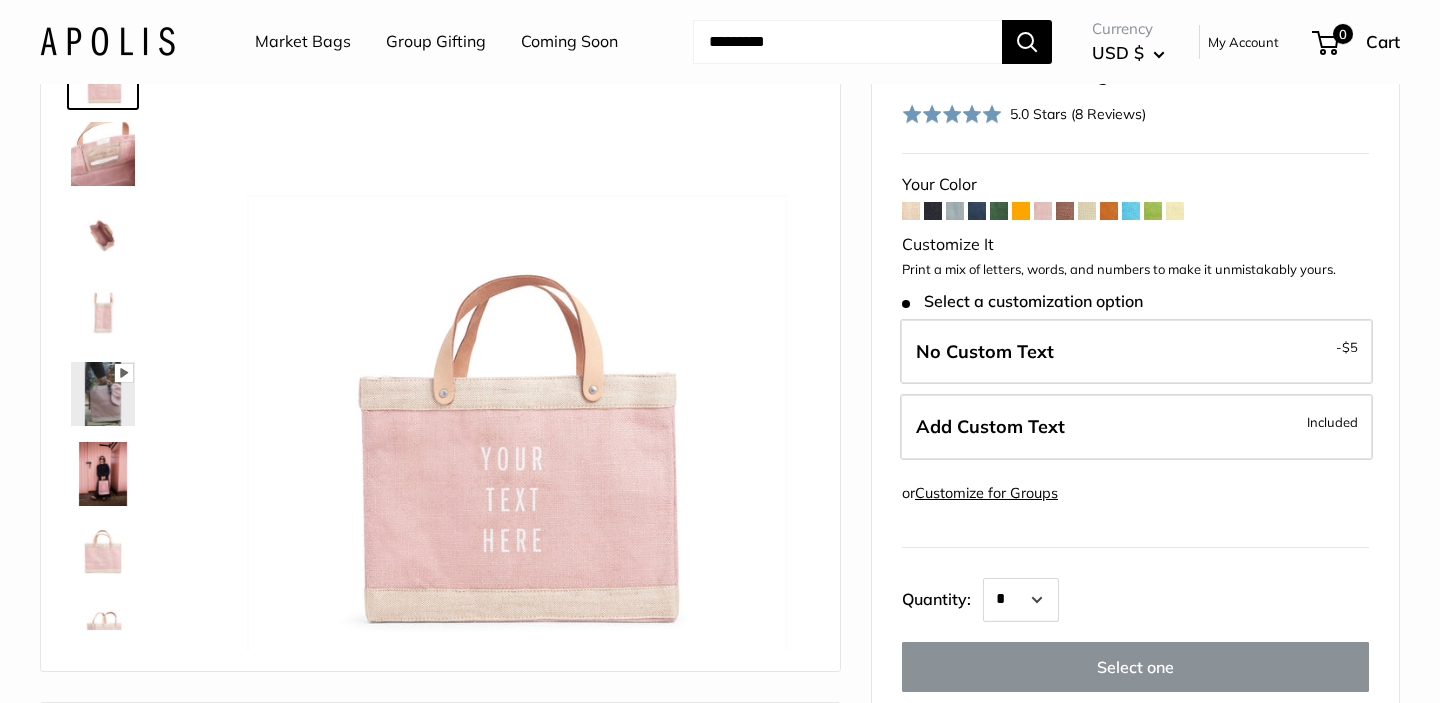 click at bounding box center (1175, 211) 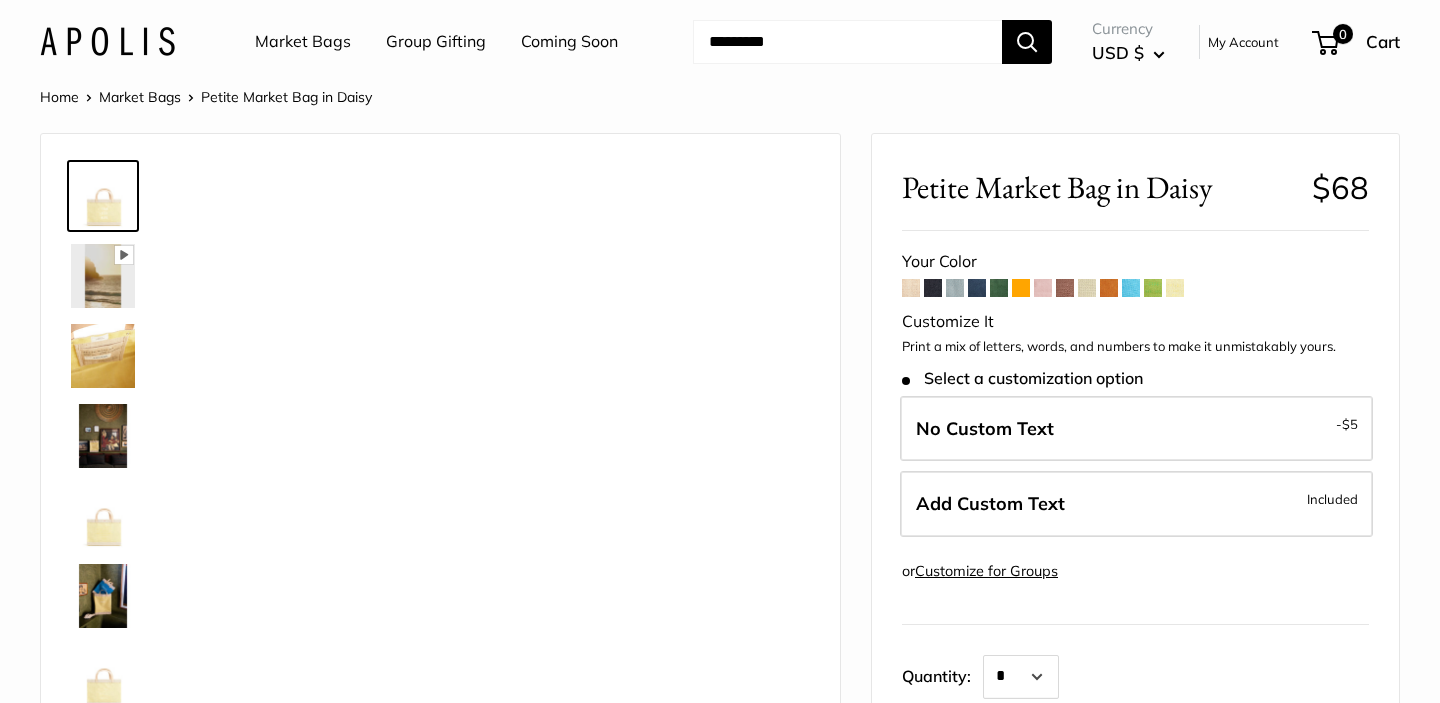 scroll, scrollTop: 0, scrollLeft: 0, axis: both 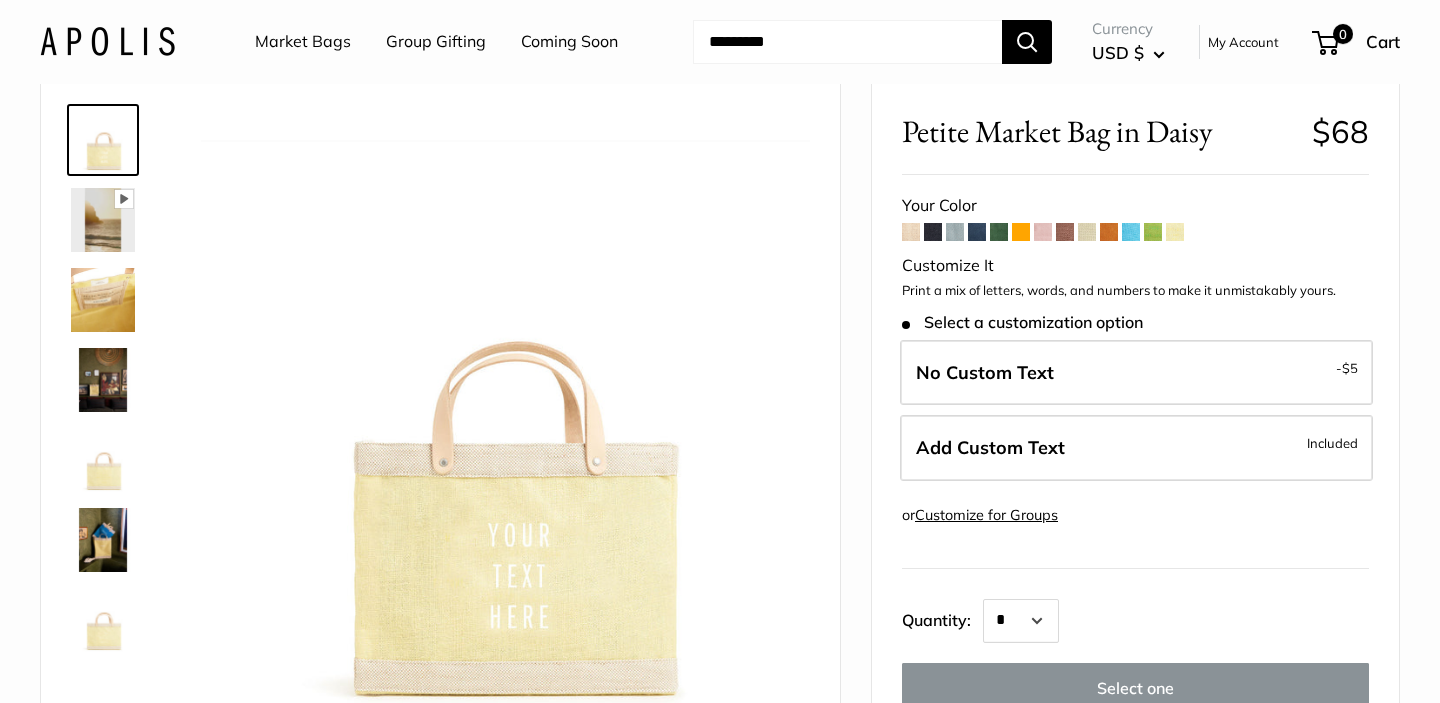 click at bounding box center (1065, 232) 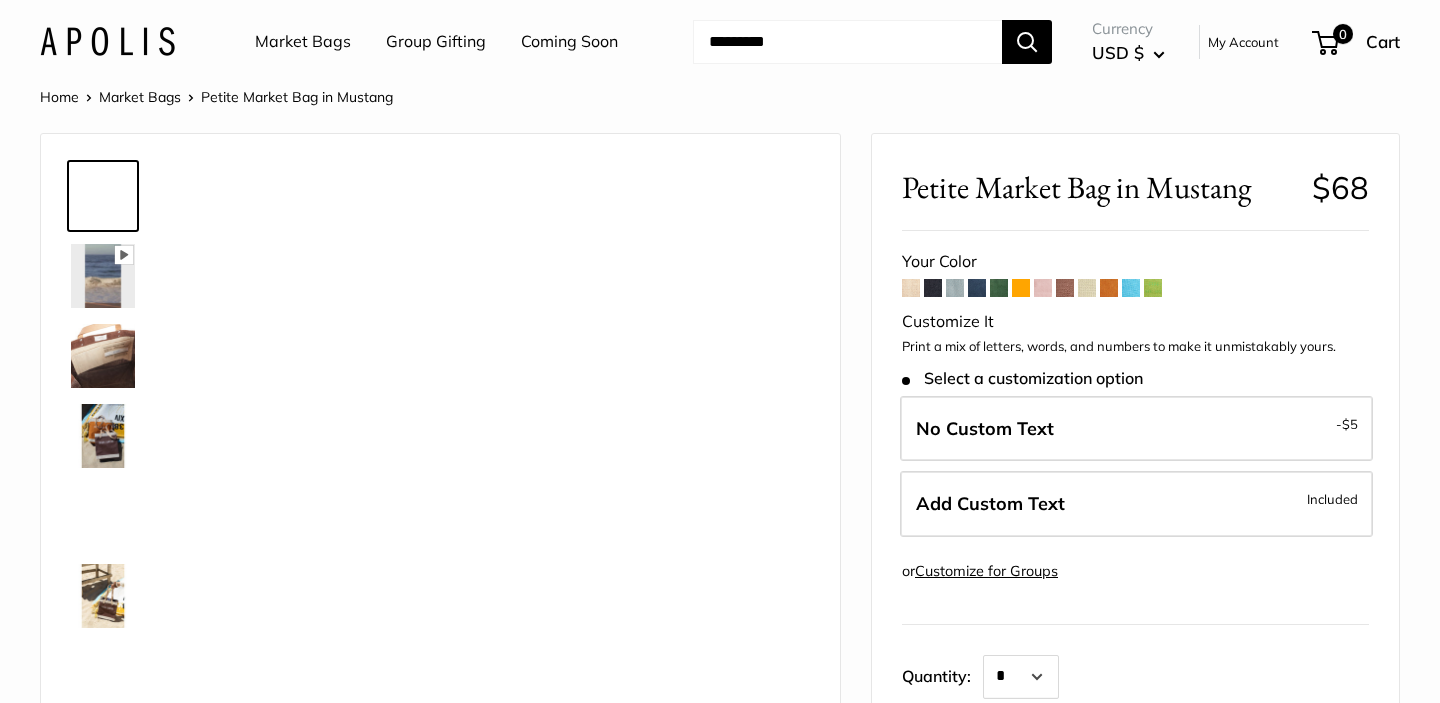 scroll, scrollTop: 0, scrollLeft: 0, axis: both 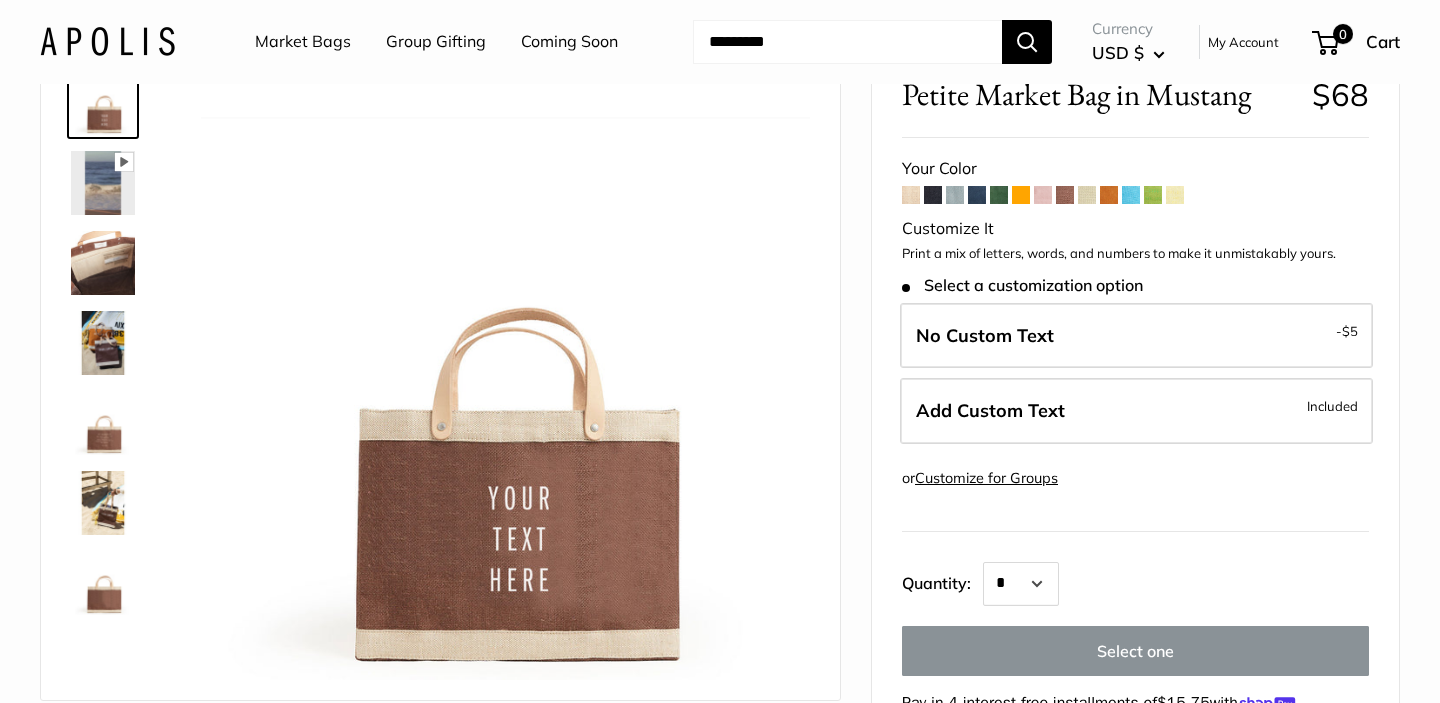 click at bounding box center (911, 195) 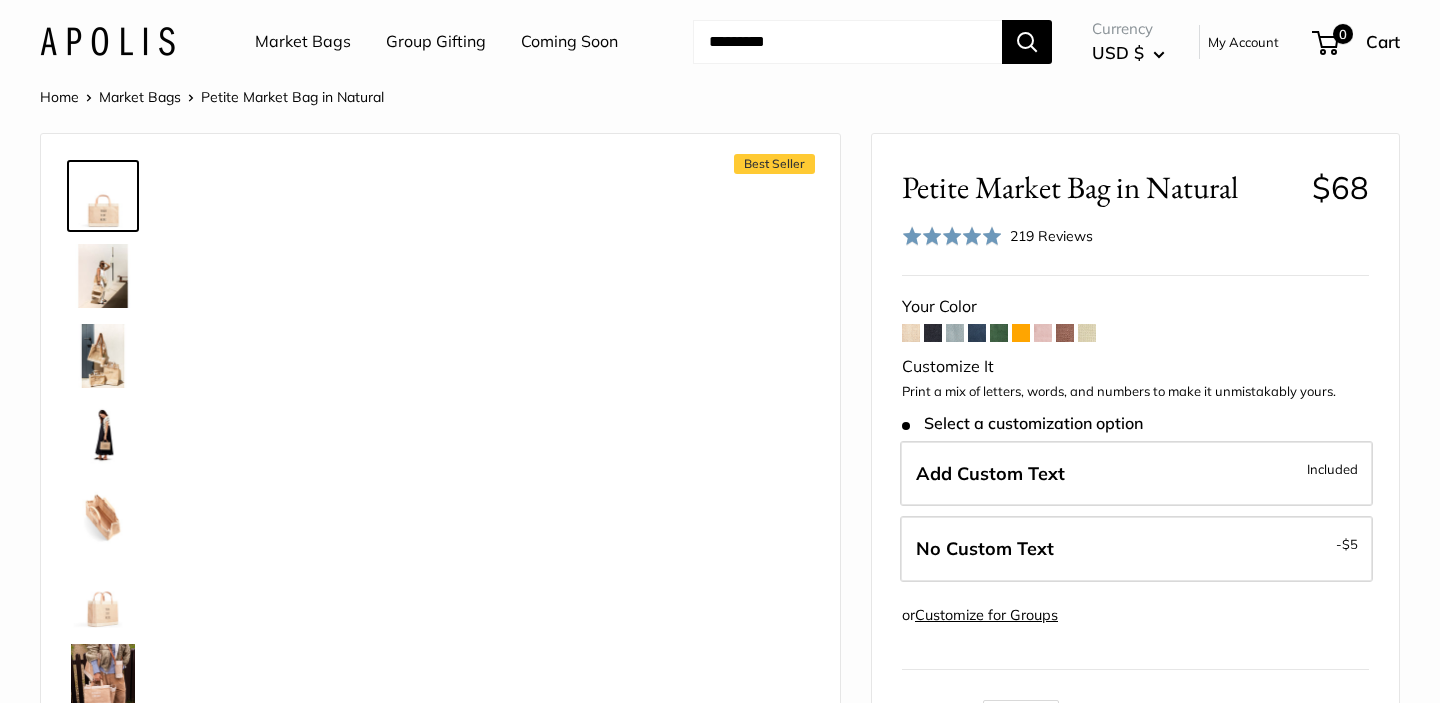 scroll, scrollTop: 0, scrollLeft: 0, axis: both 